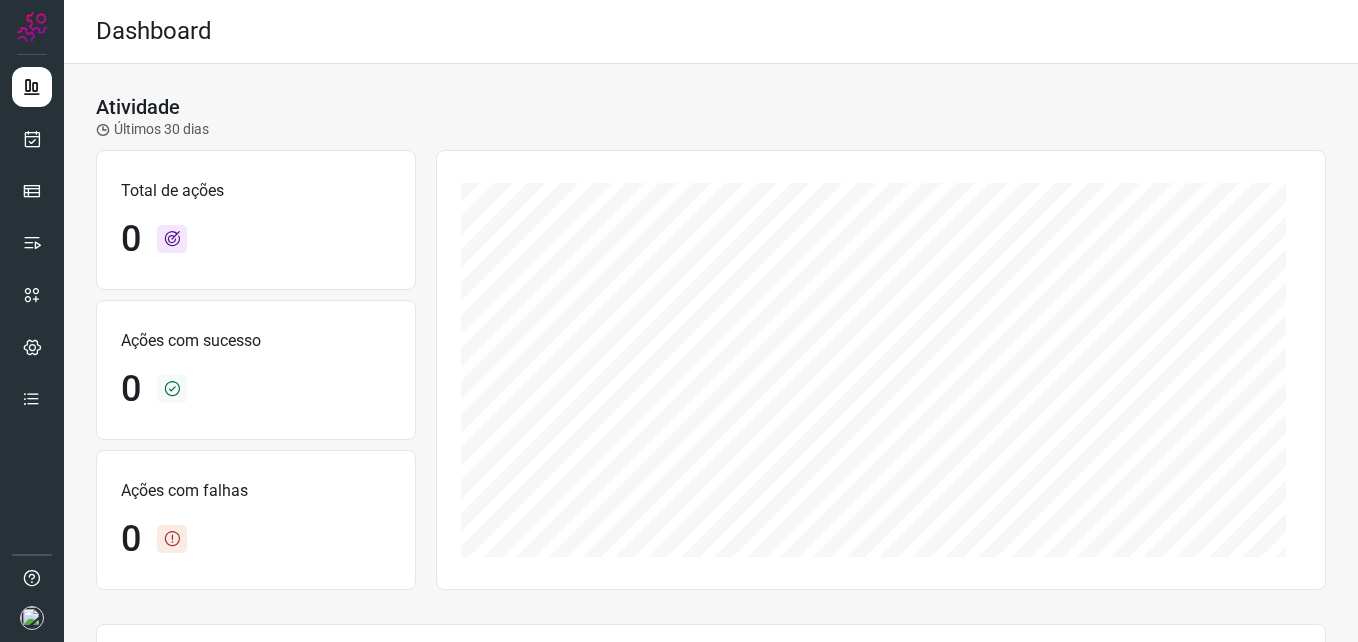 scroll, scrollTop: 0, scrollLeft: 0, axis: both 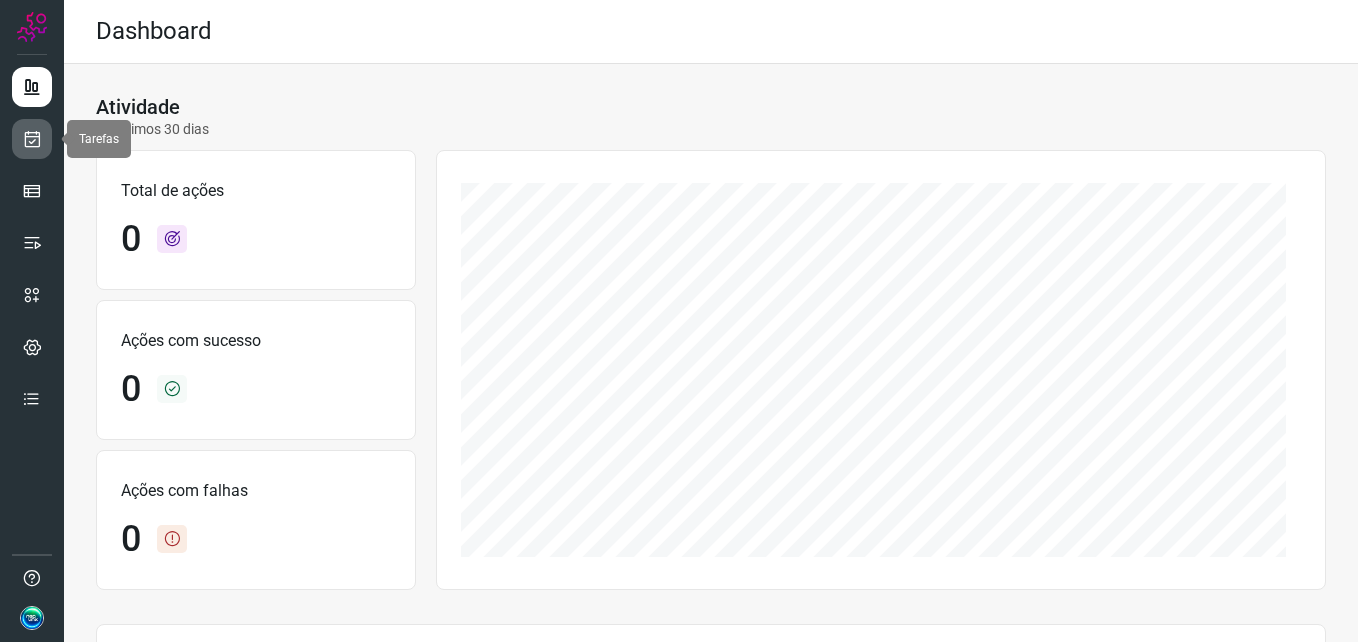 click at bounding box center (32, 139) 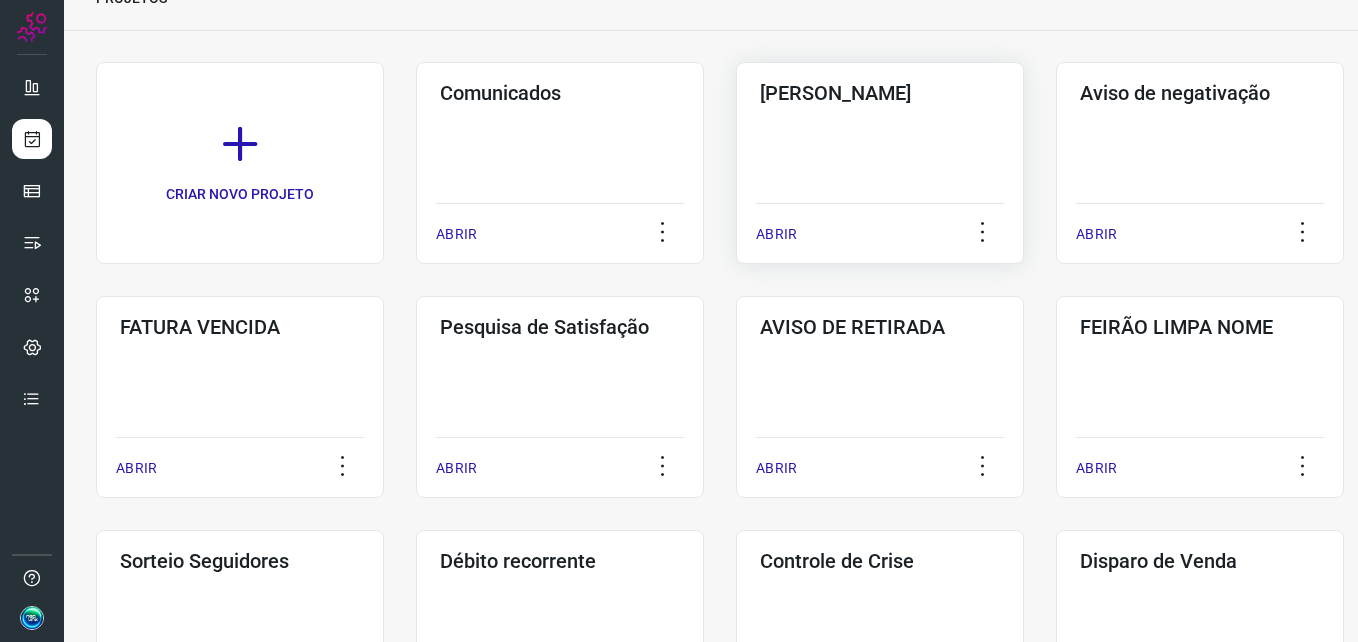 scroll, scrollTop: 0, scrollLeft: 0, axis: both 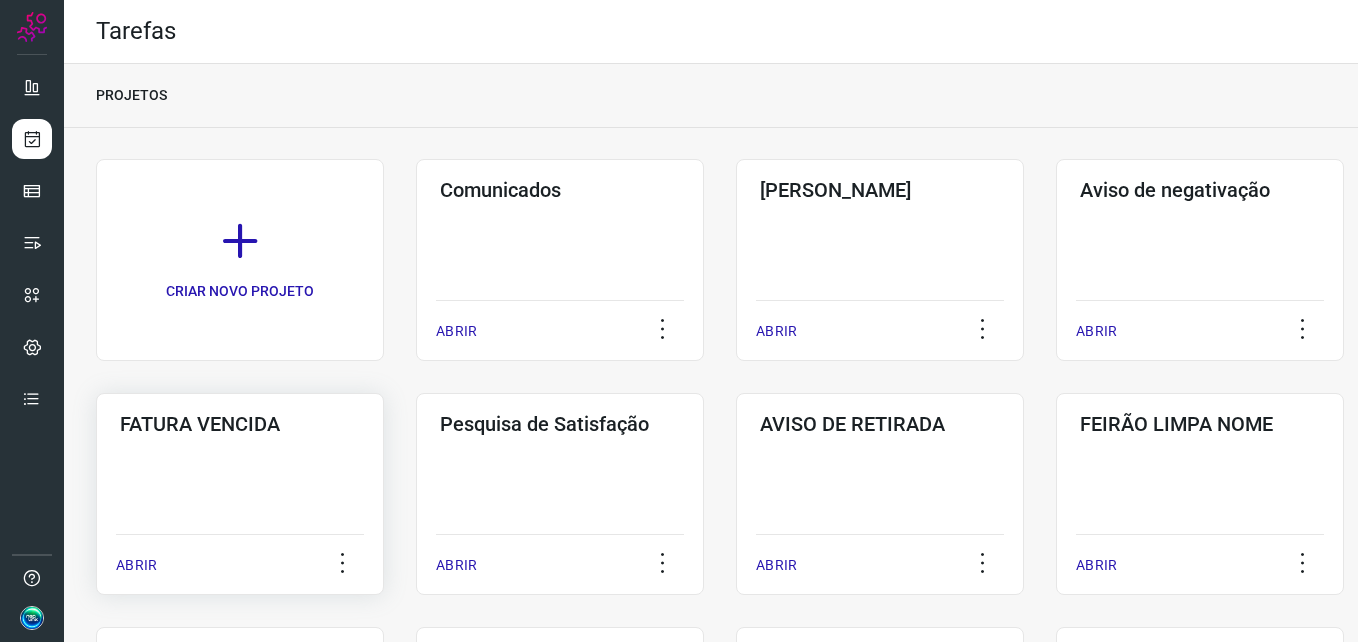 click on "FATURA VENCIDA  ABRIR" 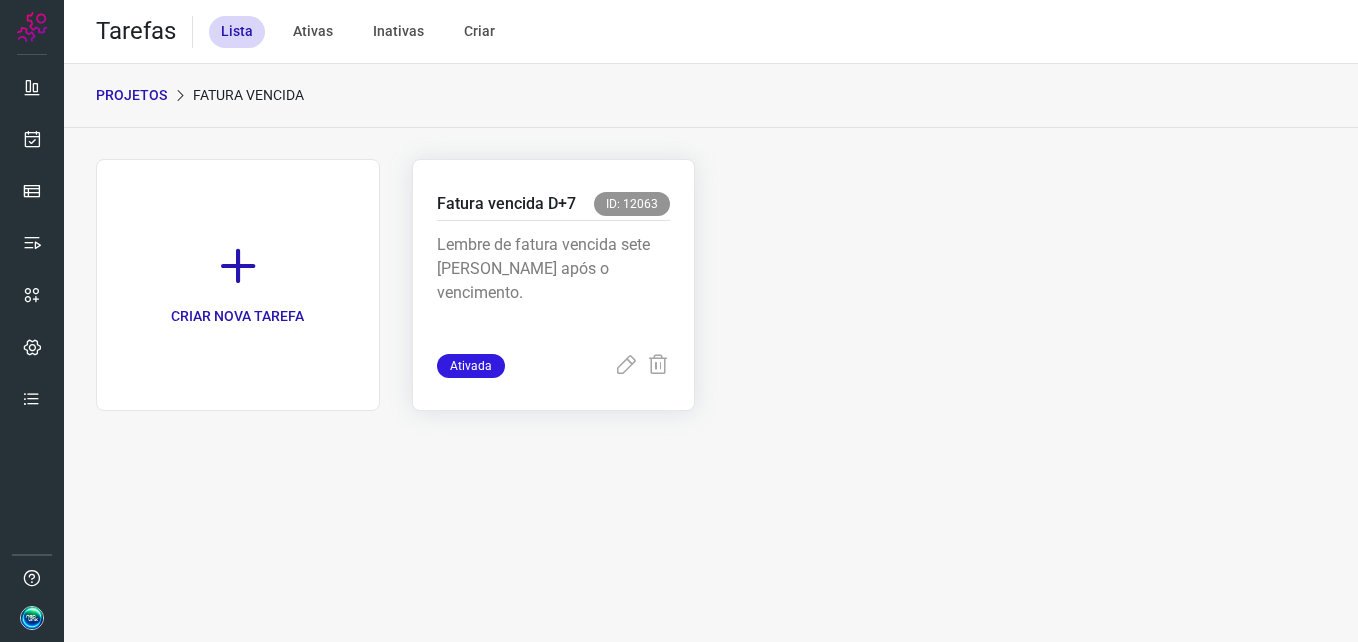 click on "Lembre de fatura vencida sete [PERSON_NAME] após o vencimento." at bounding box center [554, 283] 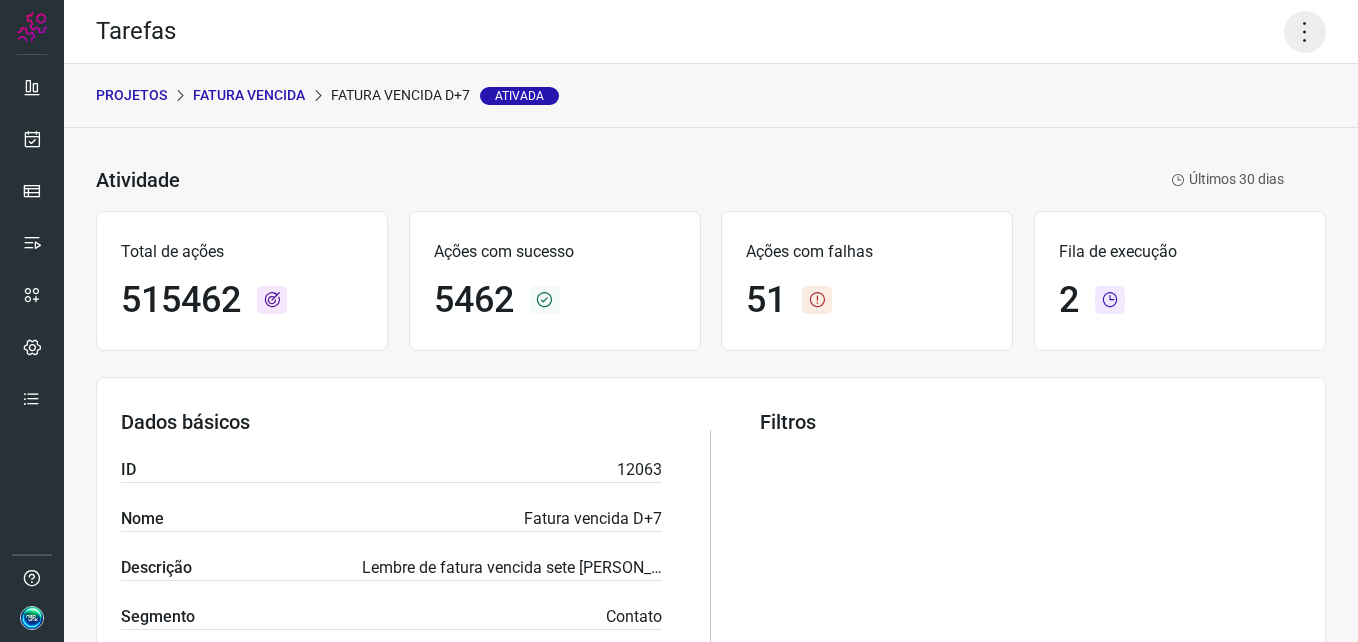 click 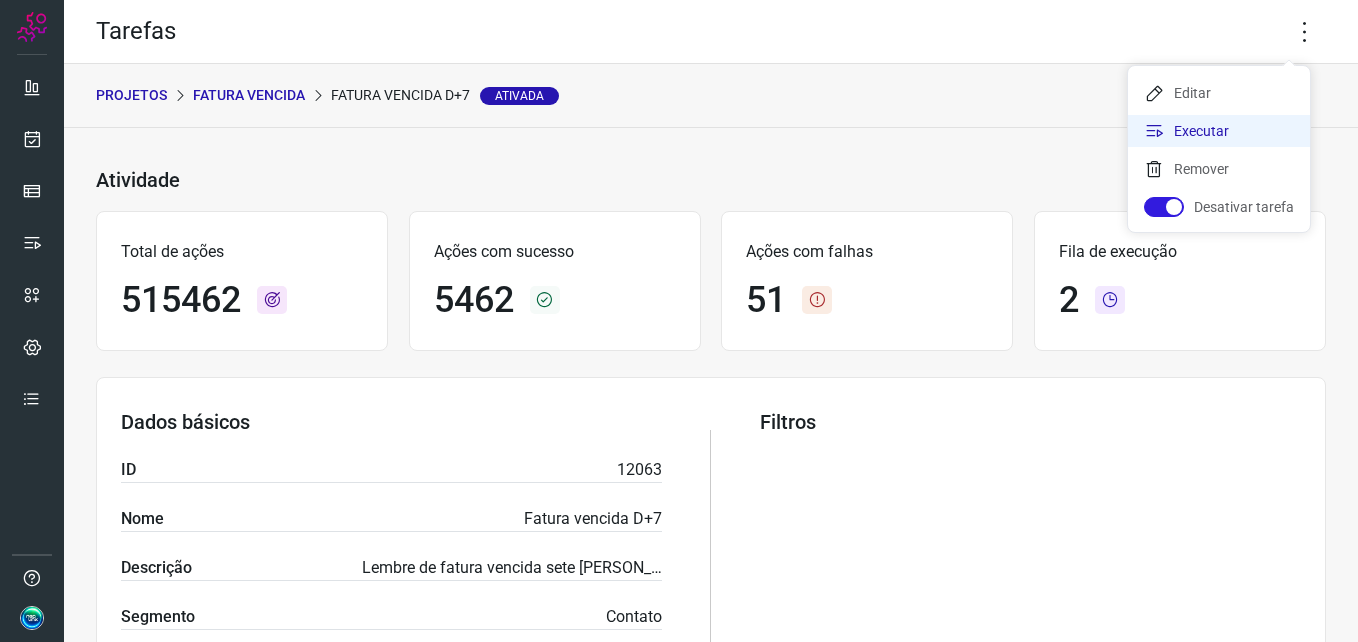 click on "Executar" 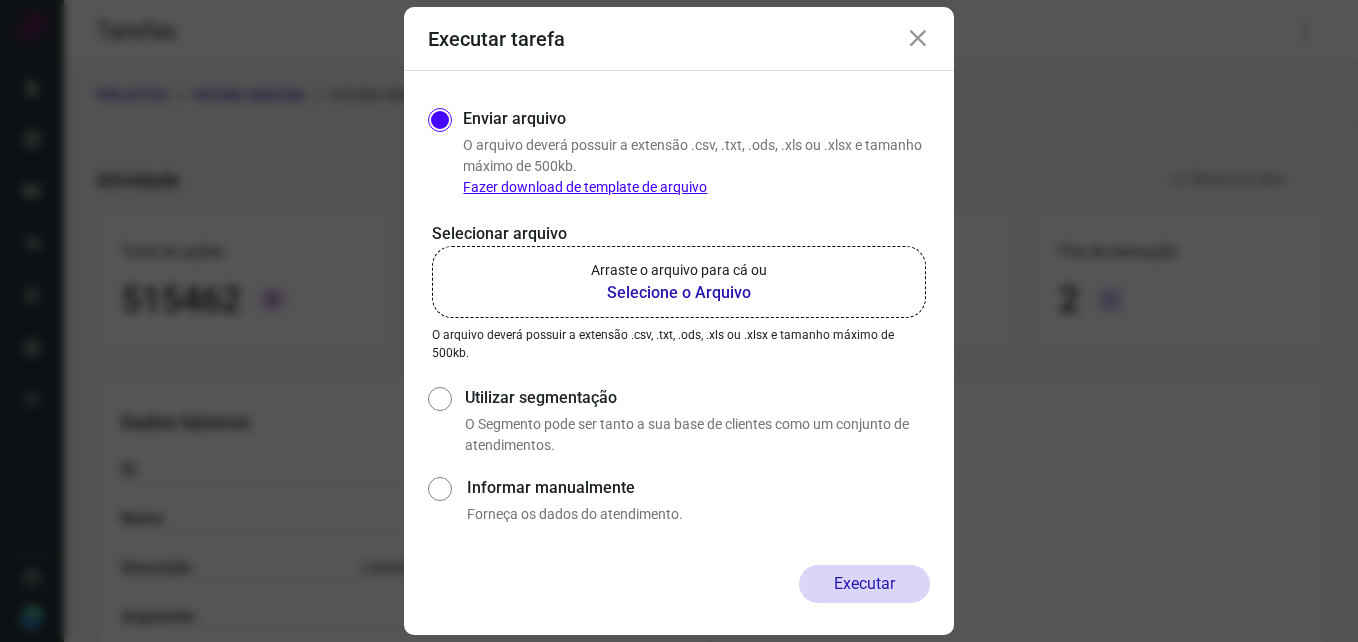 click on "Arraste o arquivo para cá ou" at bounding box center [679, 270] 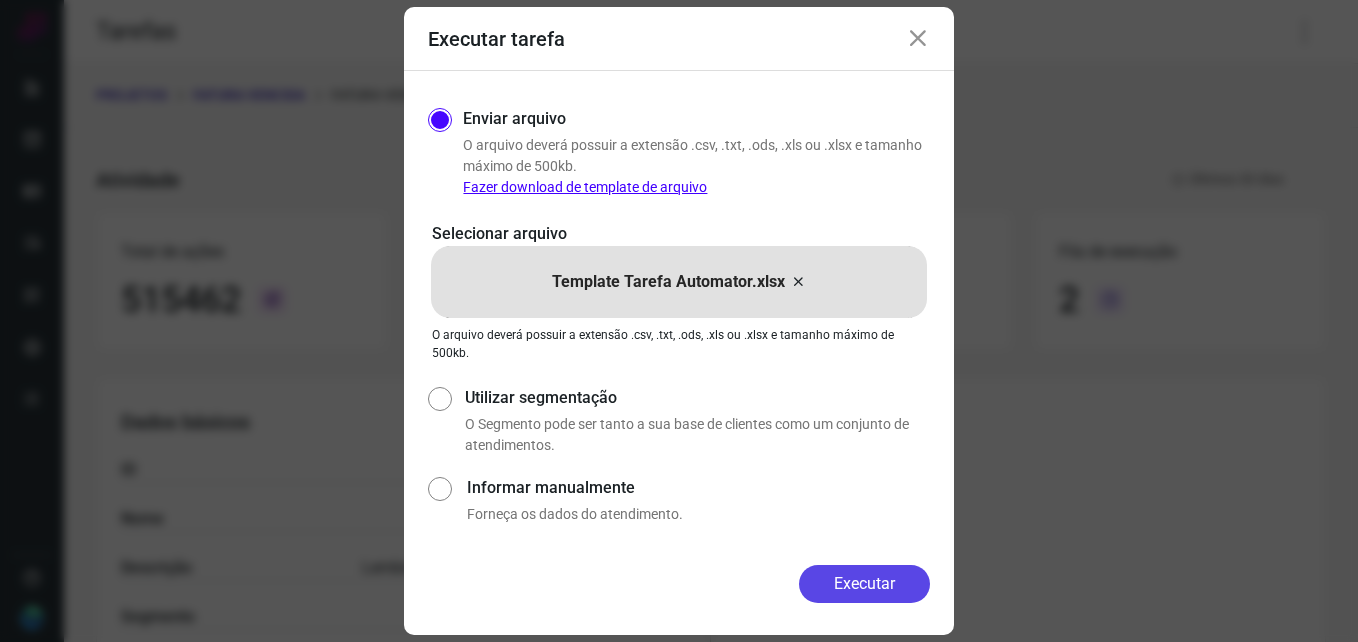 click on "Executar" at bounding box center (864, 584) 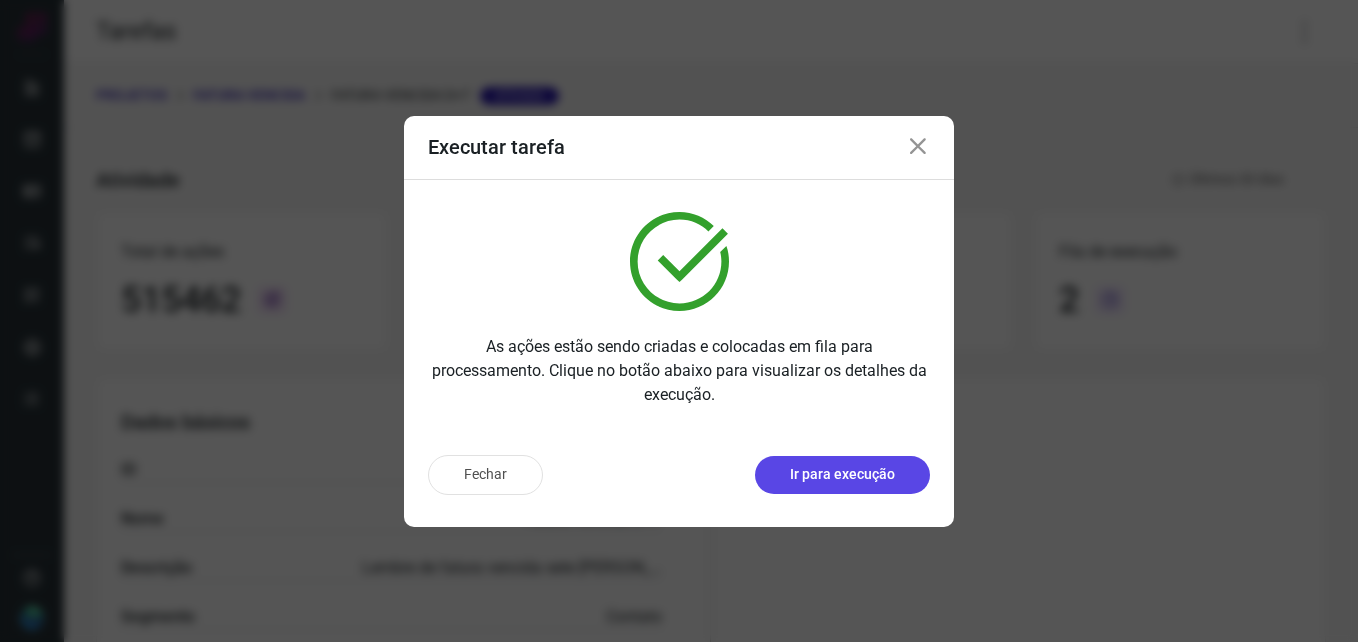 click on "Ir para execução" at bounding box center (842, 474) 